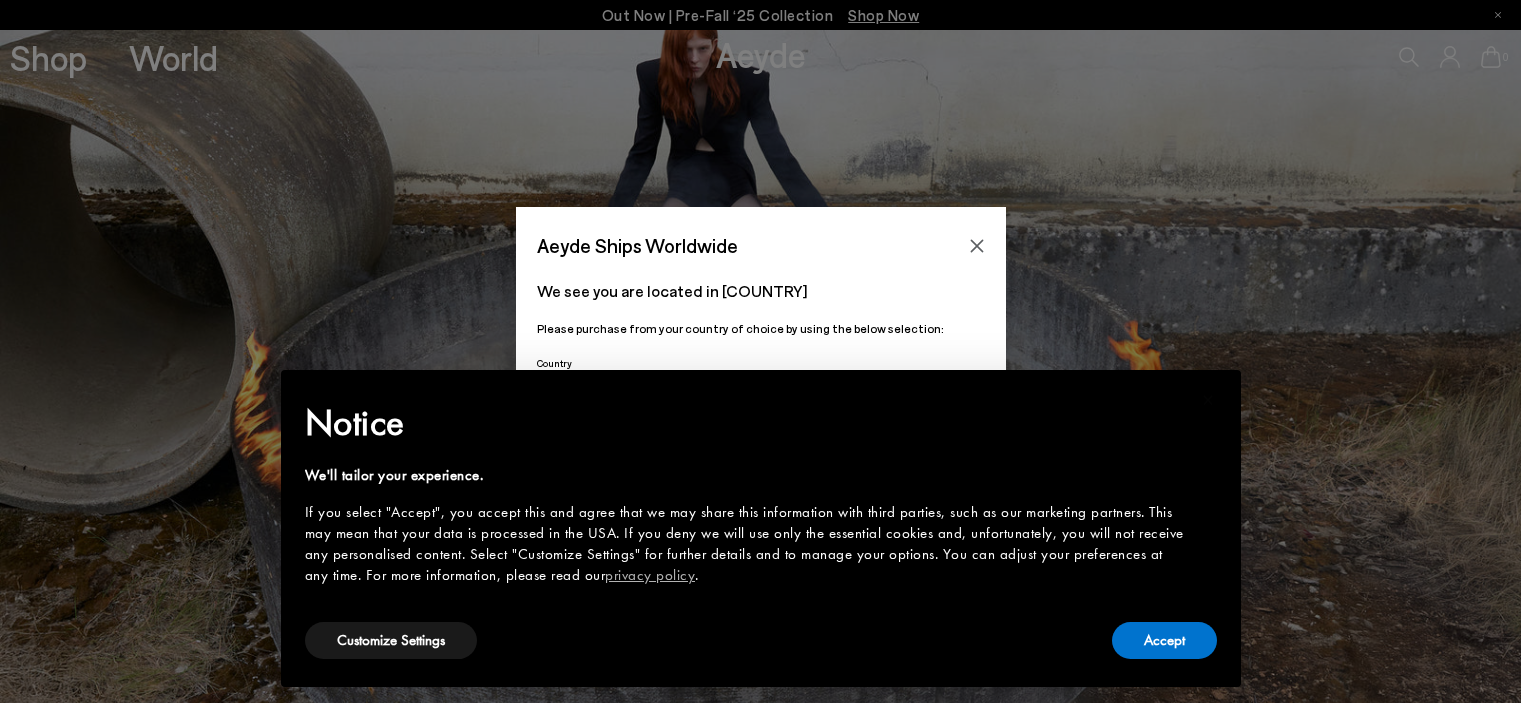 scroll, scrollTop: 0, scrollLeft: 0, axis: both 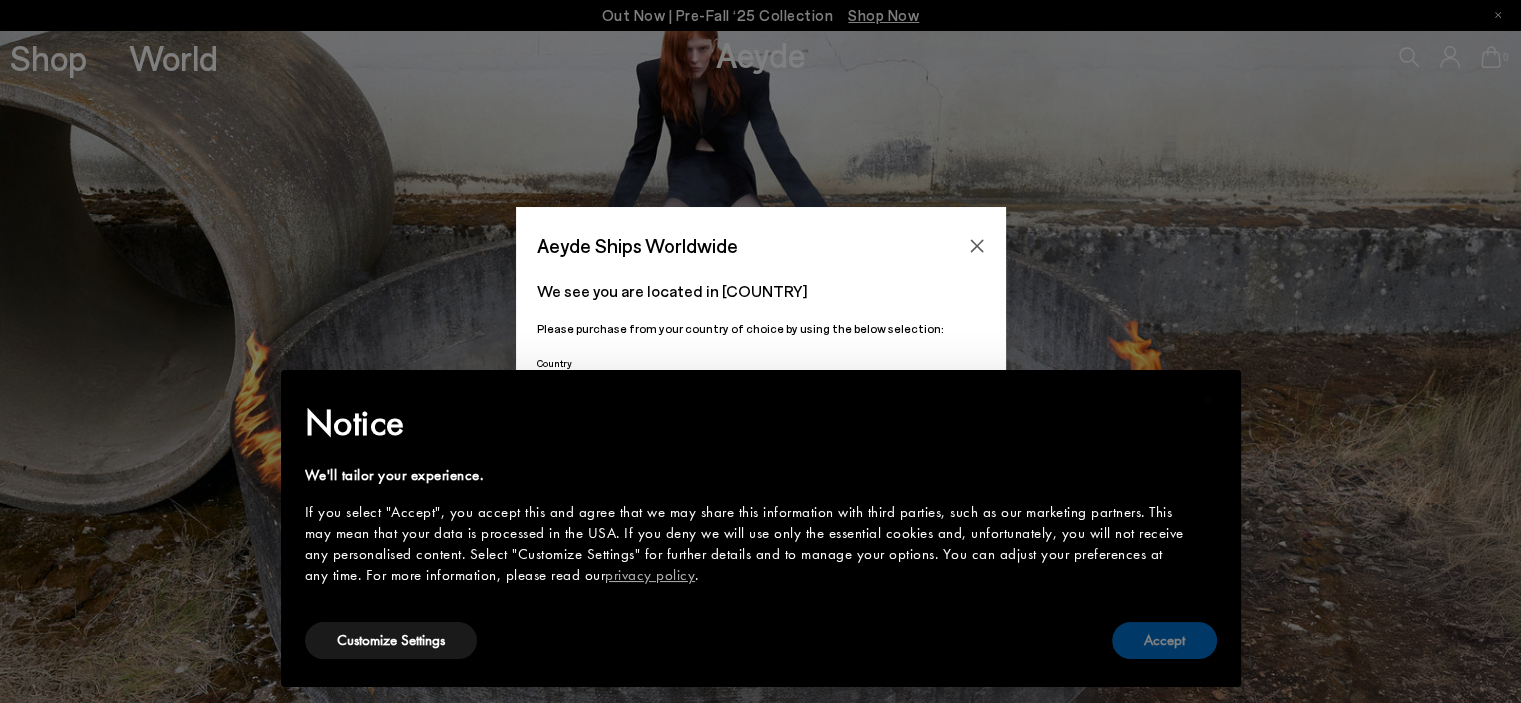 click on "Accept" at bounding box center (1164, 640) 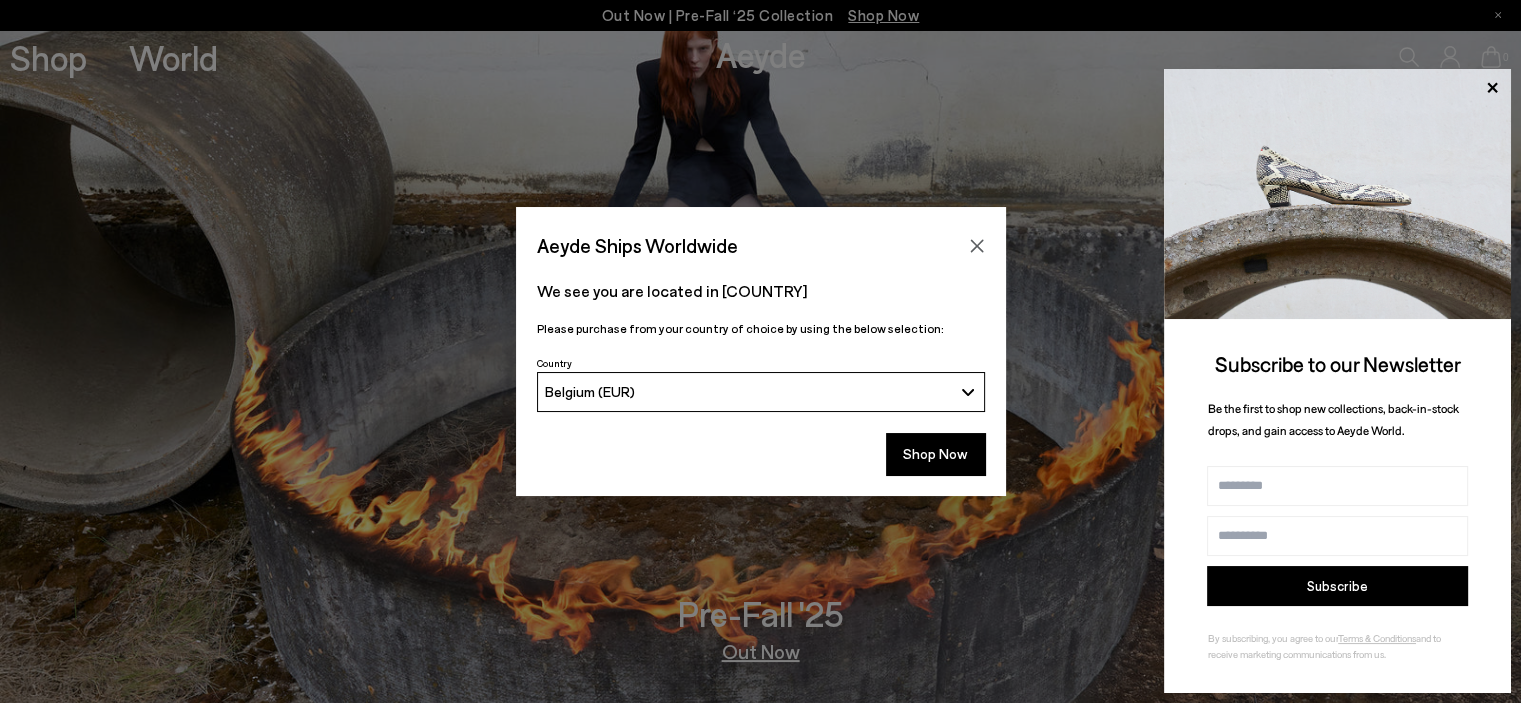 click on "Subscribe" at bounding box center [1337, 586] 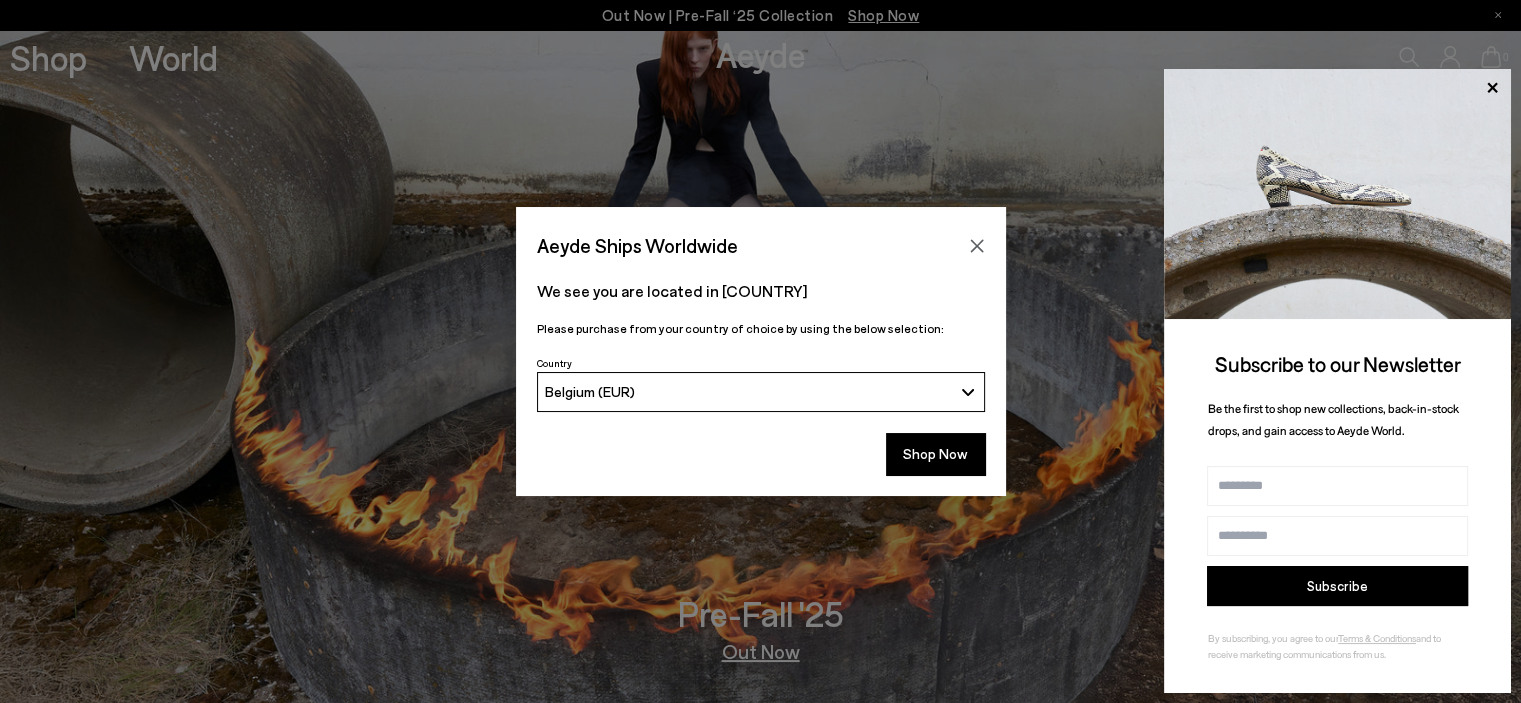 click on "Name" at bounding box center [1337, 486] 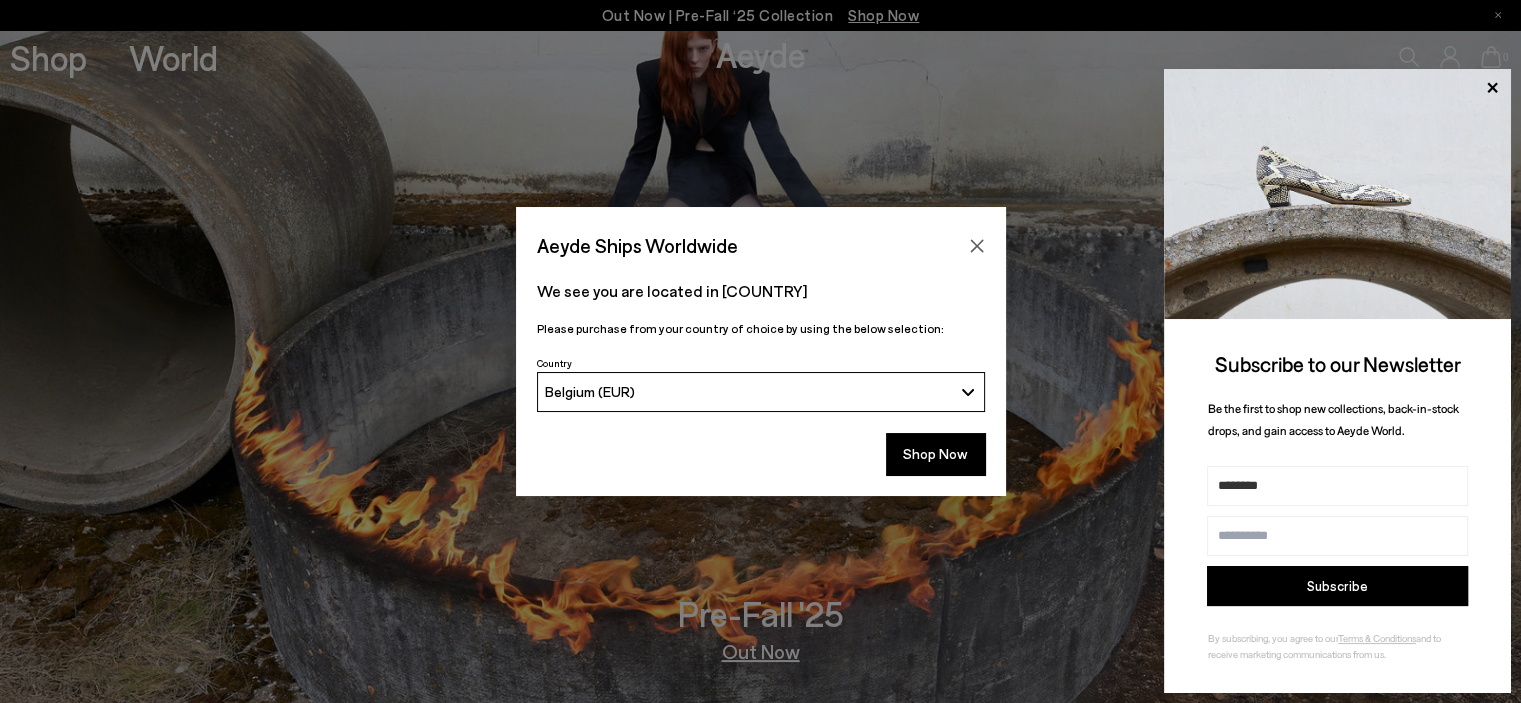 type on "**********" 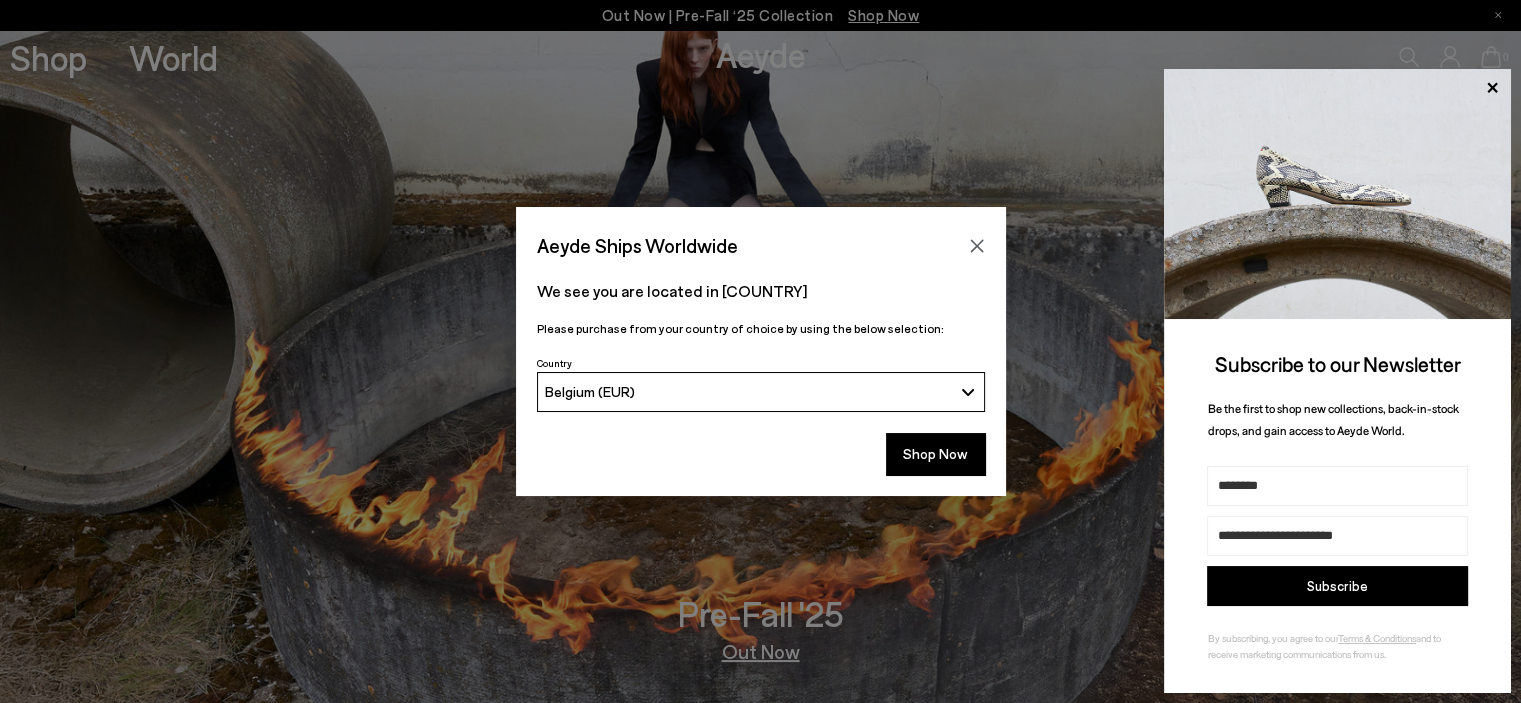 click on "Subscribe" at bounding box center [1337, 586] 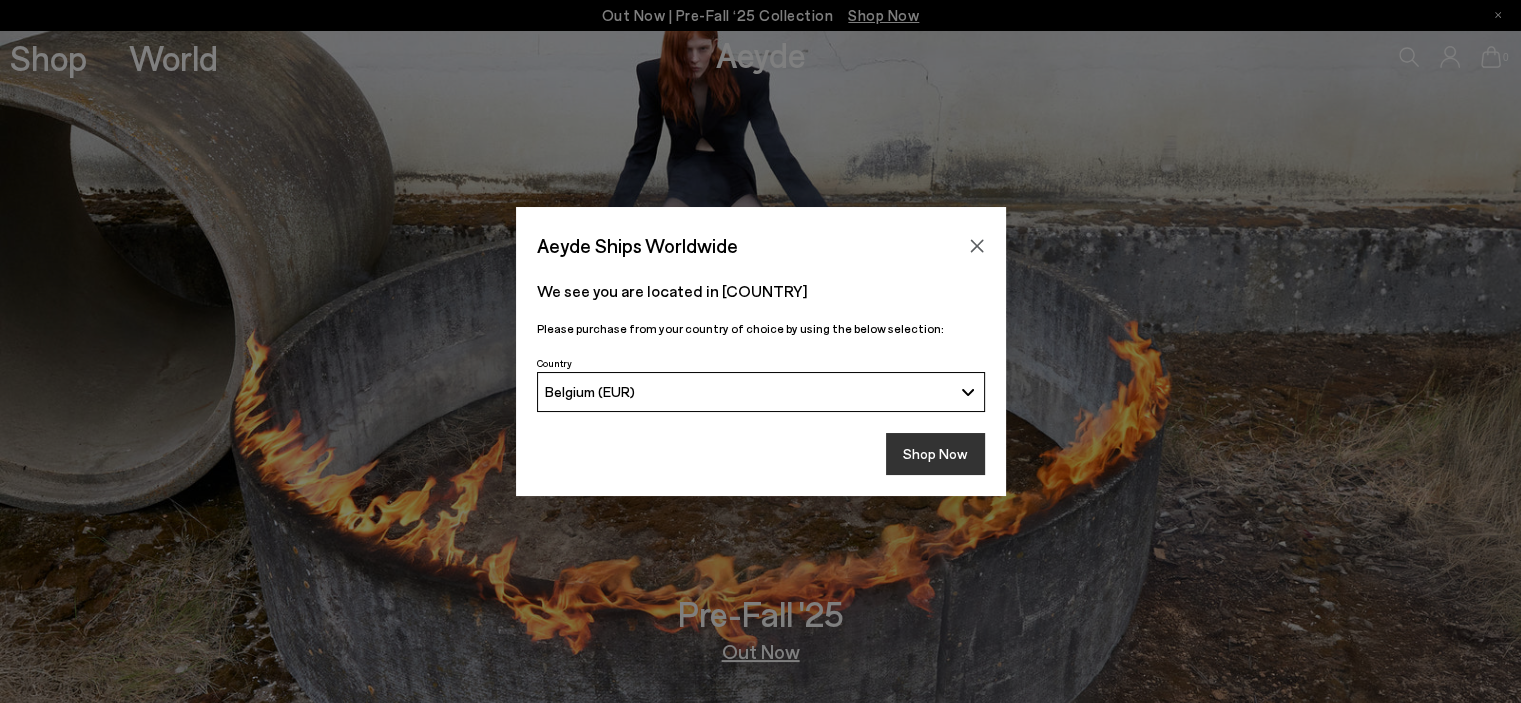 click on "Shop Now" at bounding box center (935, 454) 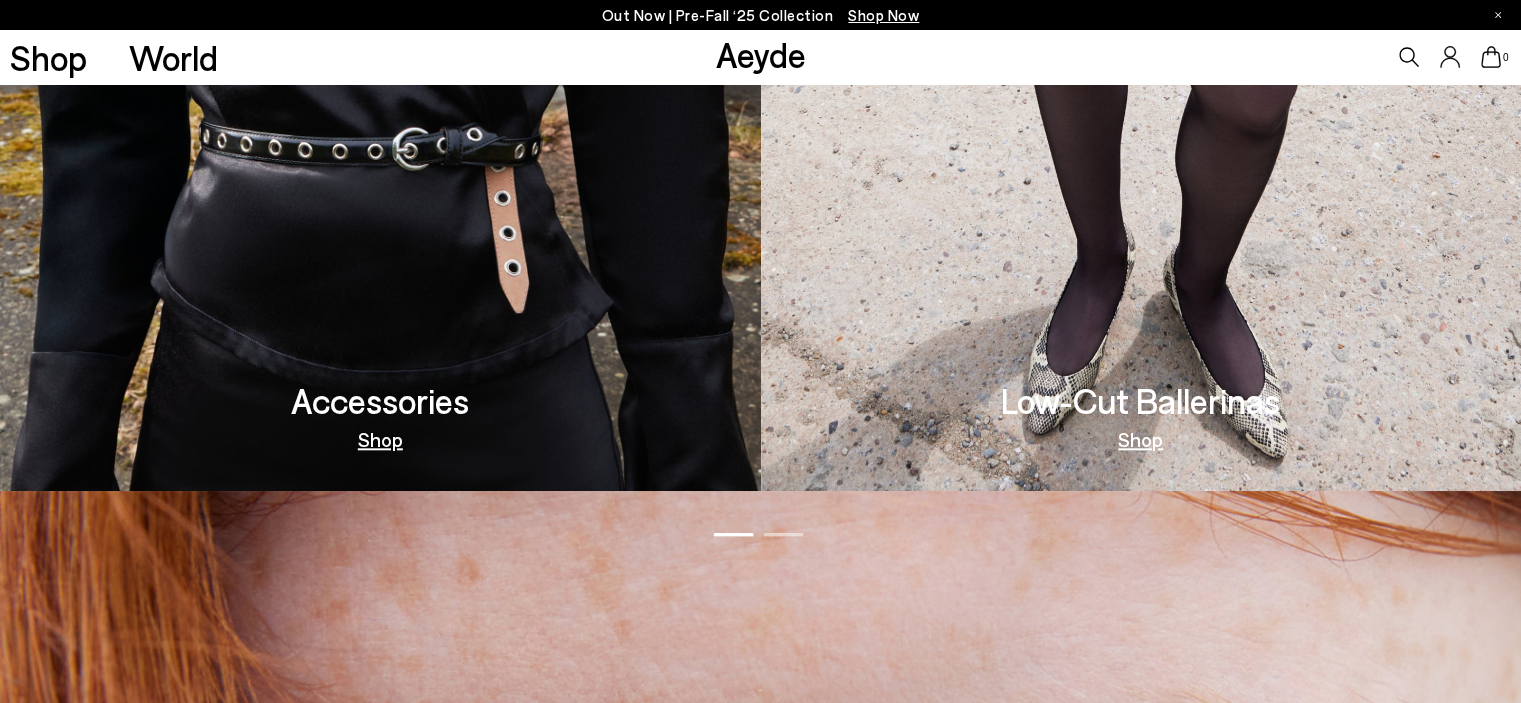scroll, scrollTop: 2000, scrollLeft: 0, axis: vertical 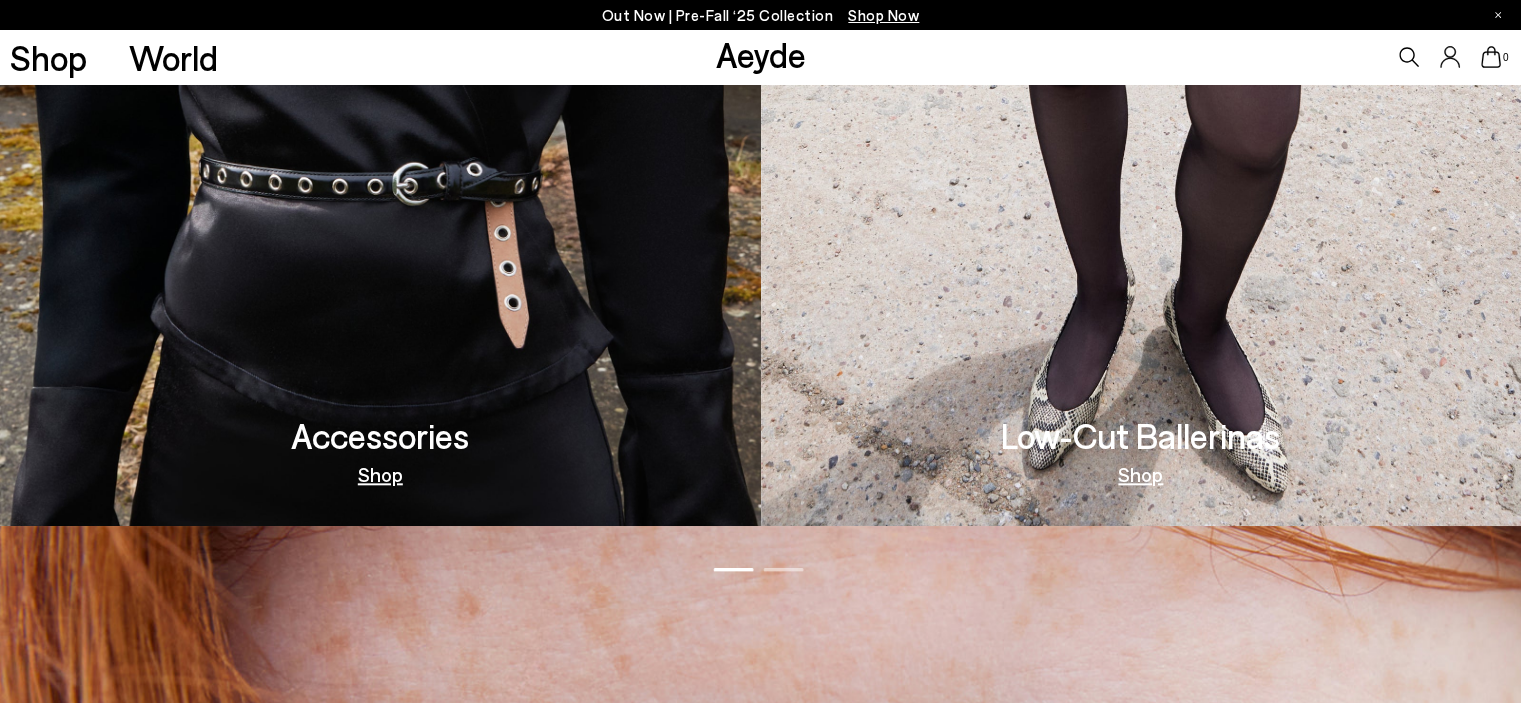 click on "Shop" at bounding box center (380, 474) 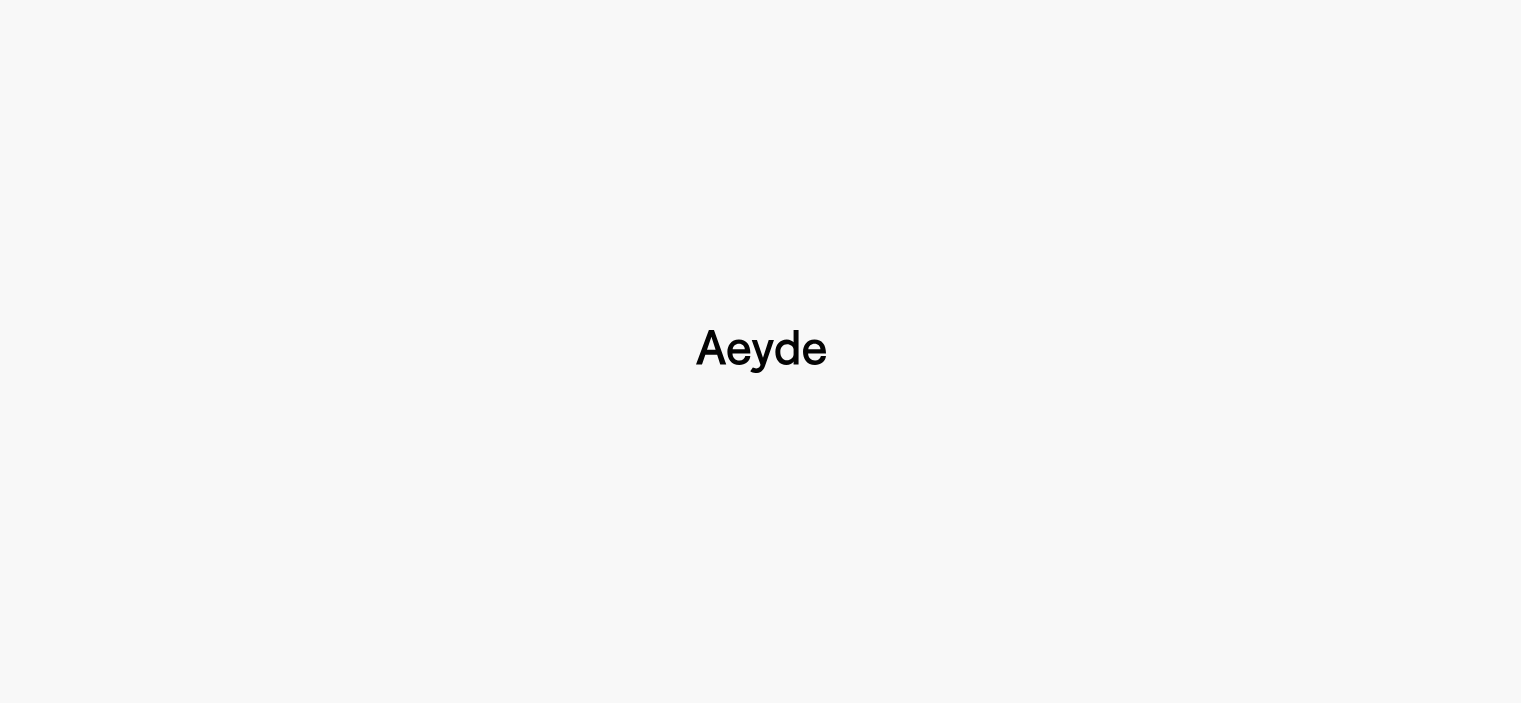 type 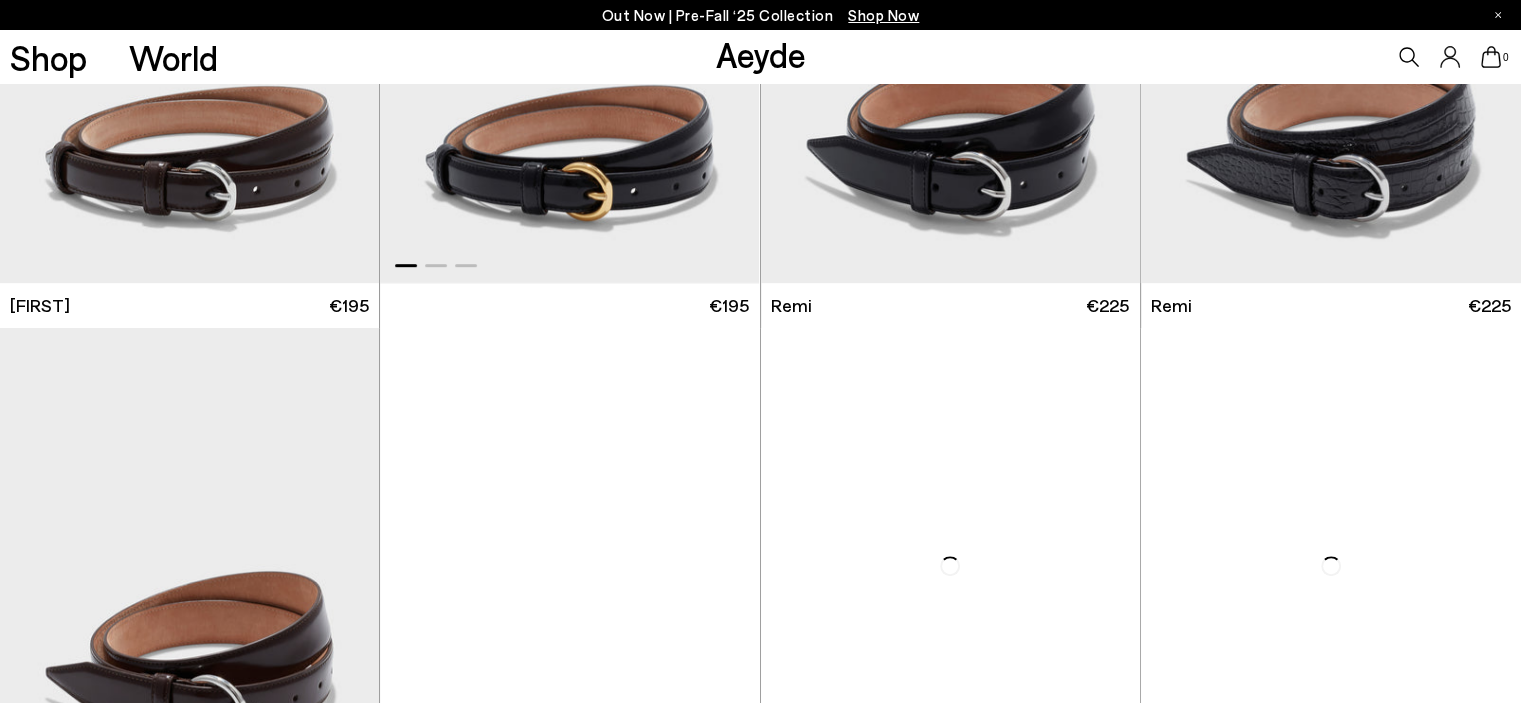 scroll, scrollTop: 900, scrollLeft: 0, axis: vertical 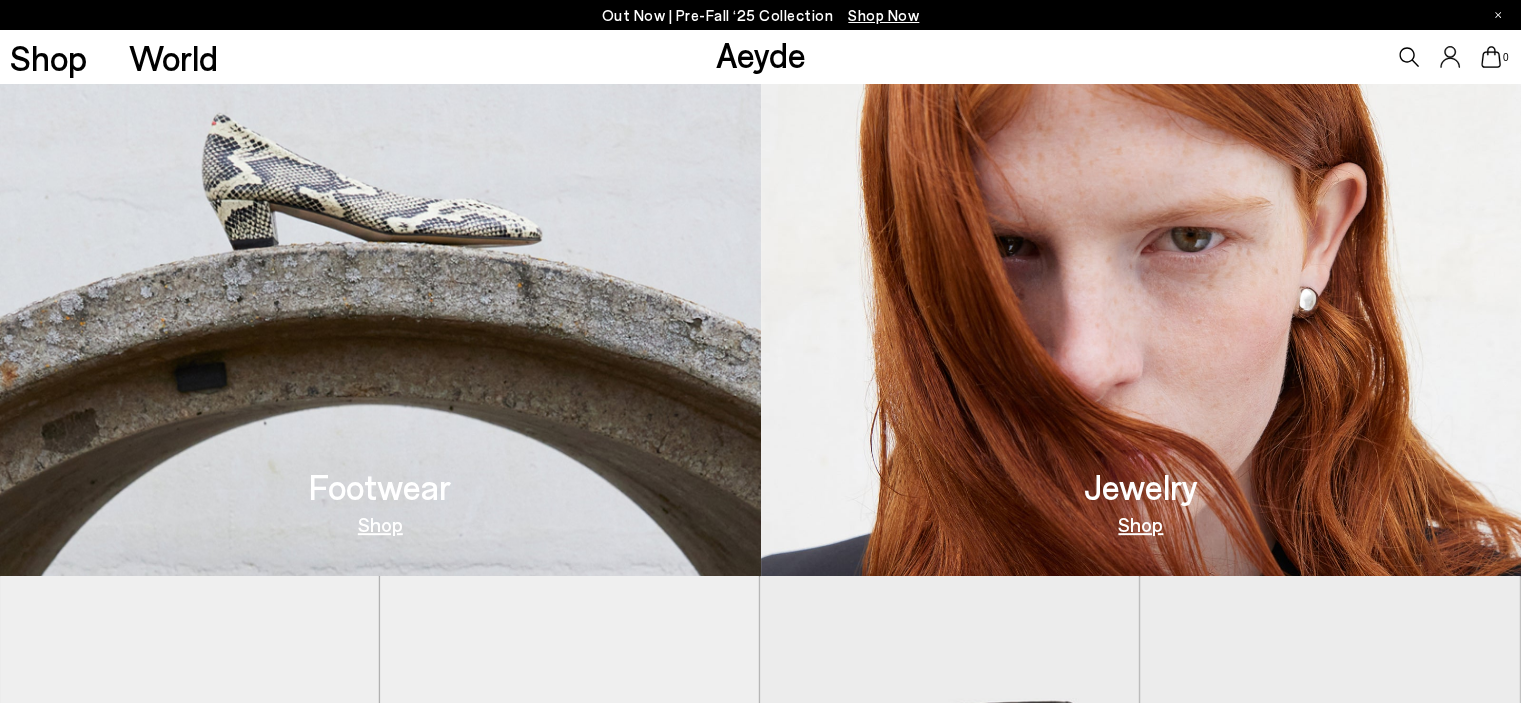 click on "Shop" at bounding box center (380, 524) 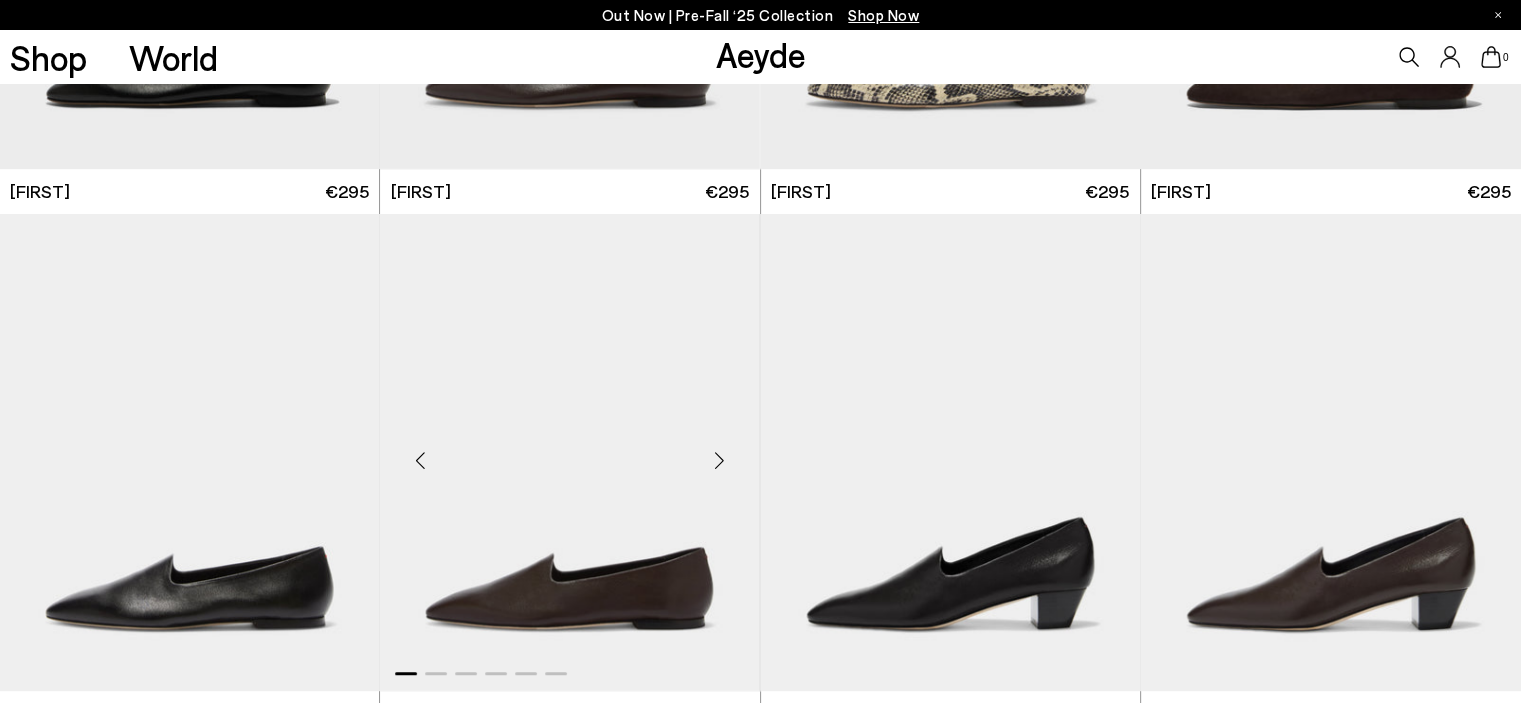 scroll, scrollTop: 1100, scrollLeft: 0, axis: vertical 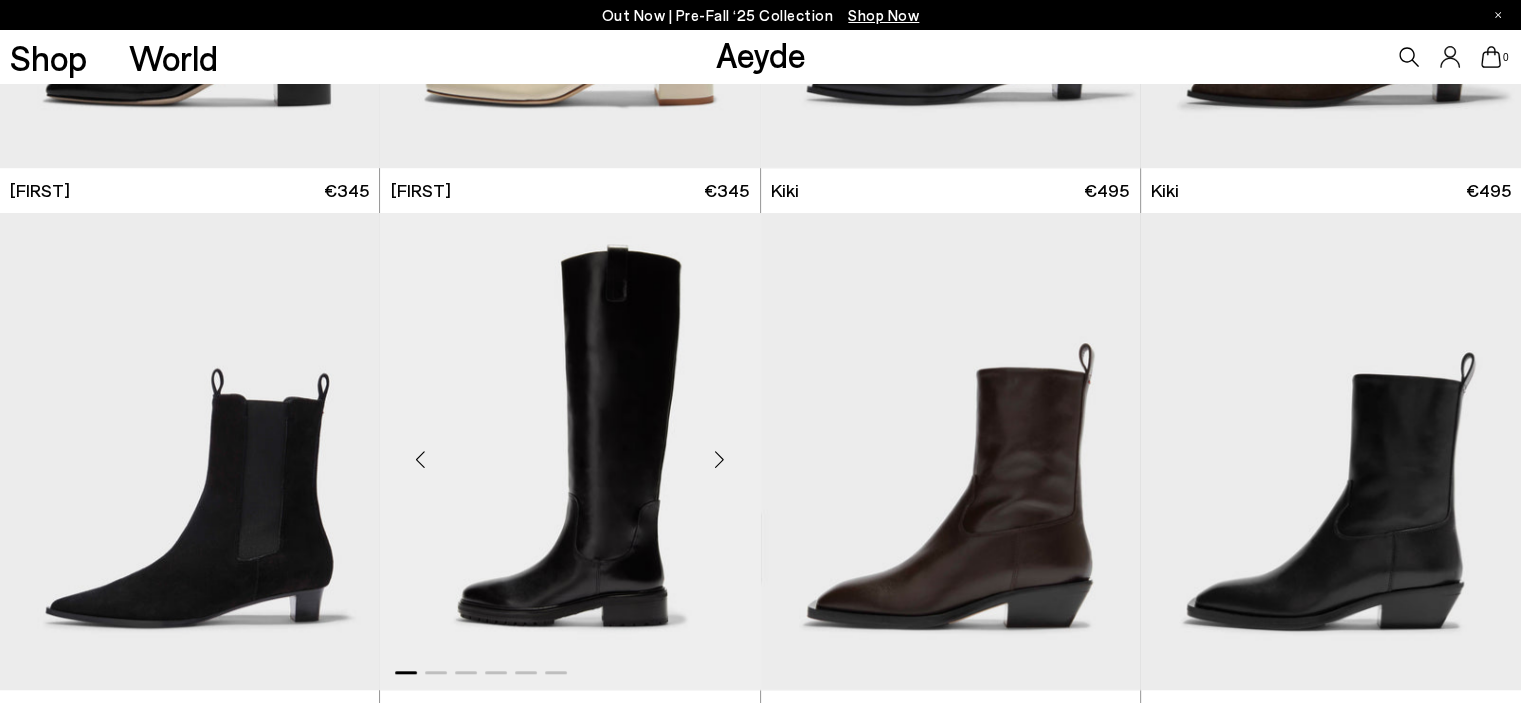 click at bounding box center (569, 451) 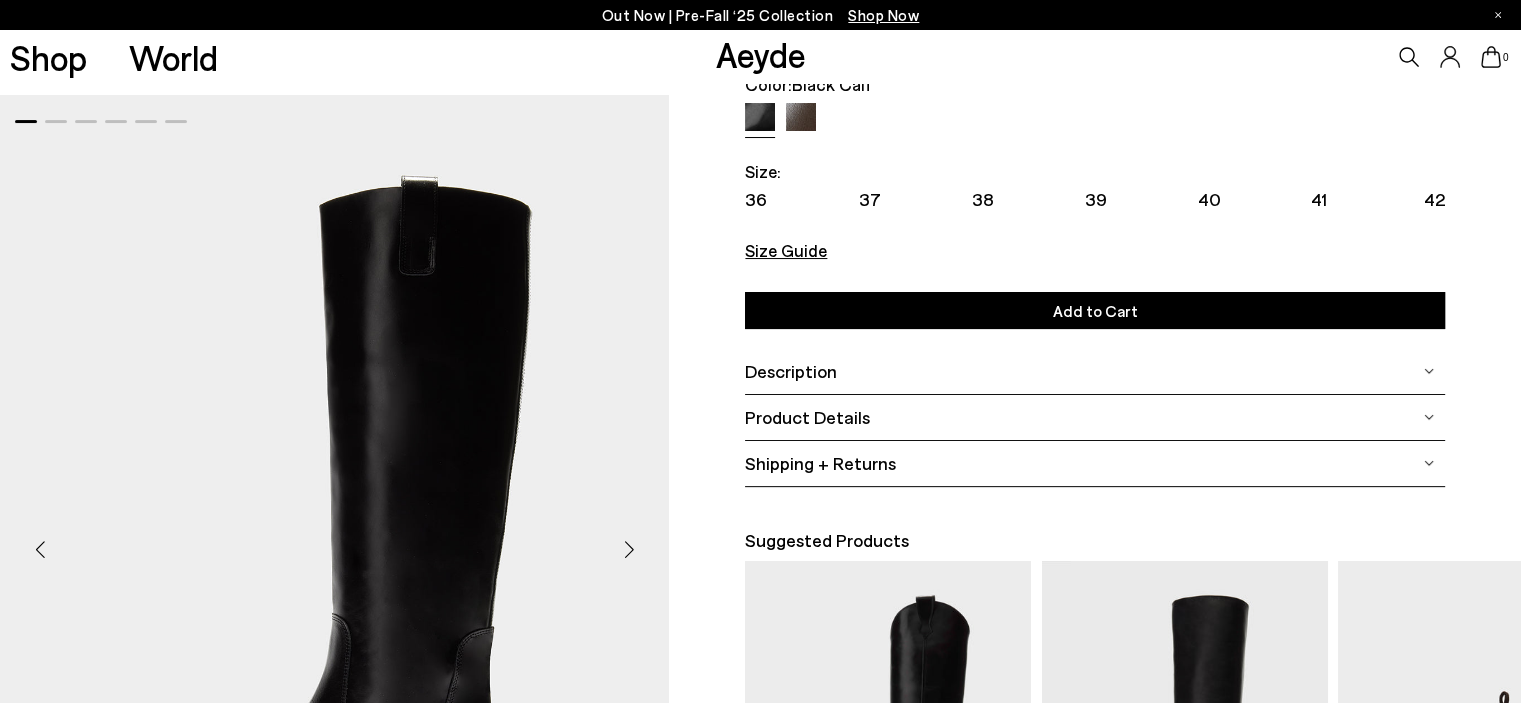 scroll, scrollTop: 0, scrollLeft: 0, axis: both 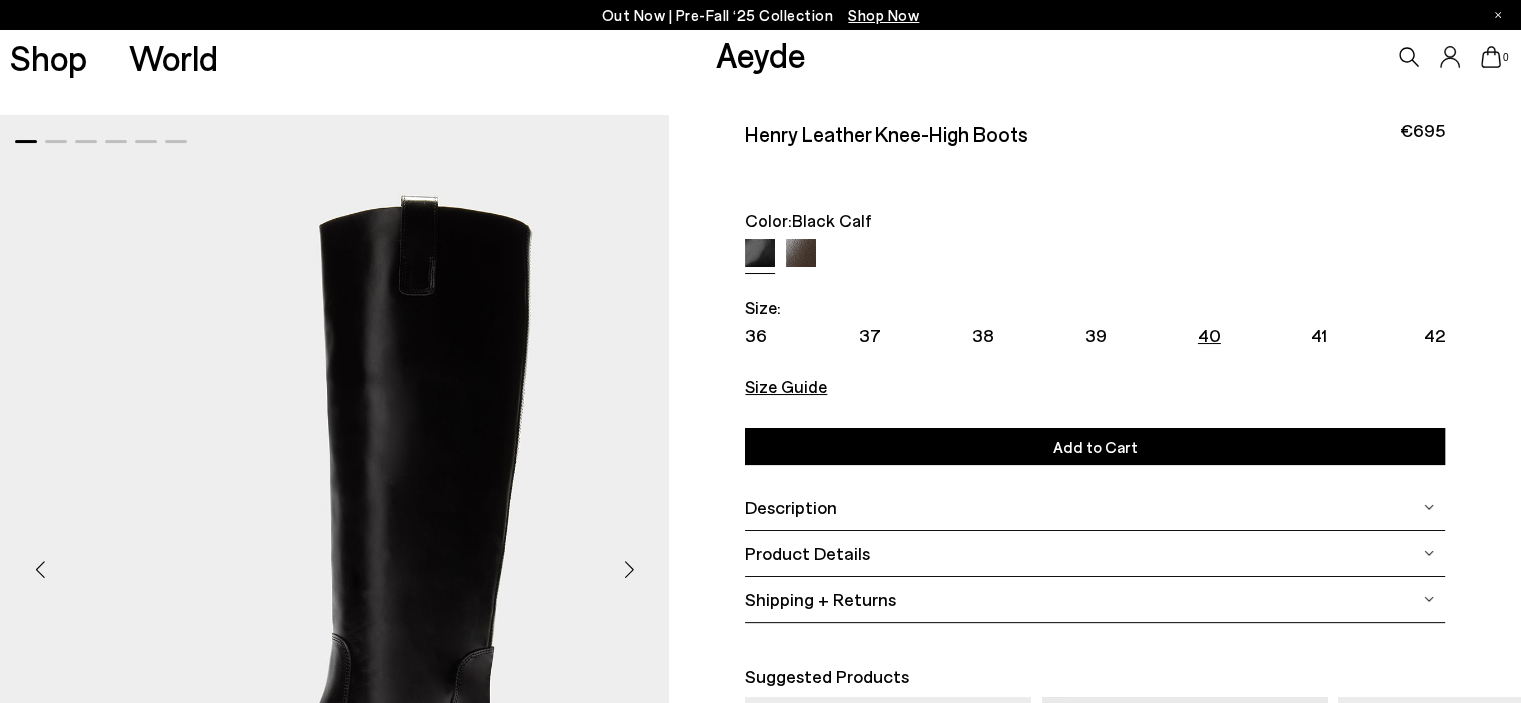 click on "40" at bounding box center (1209, 335) 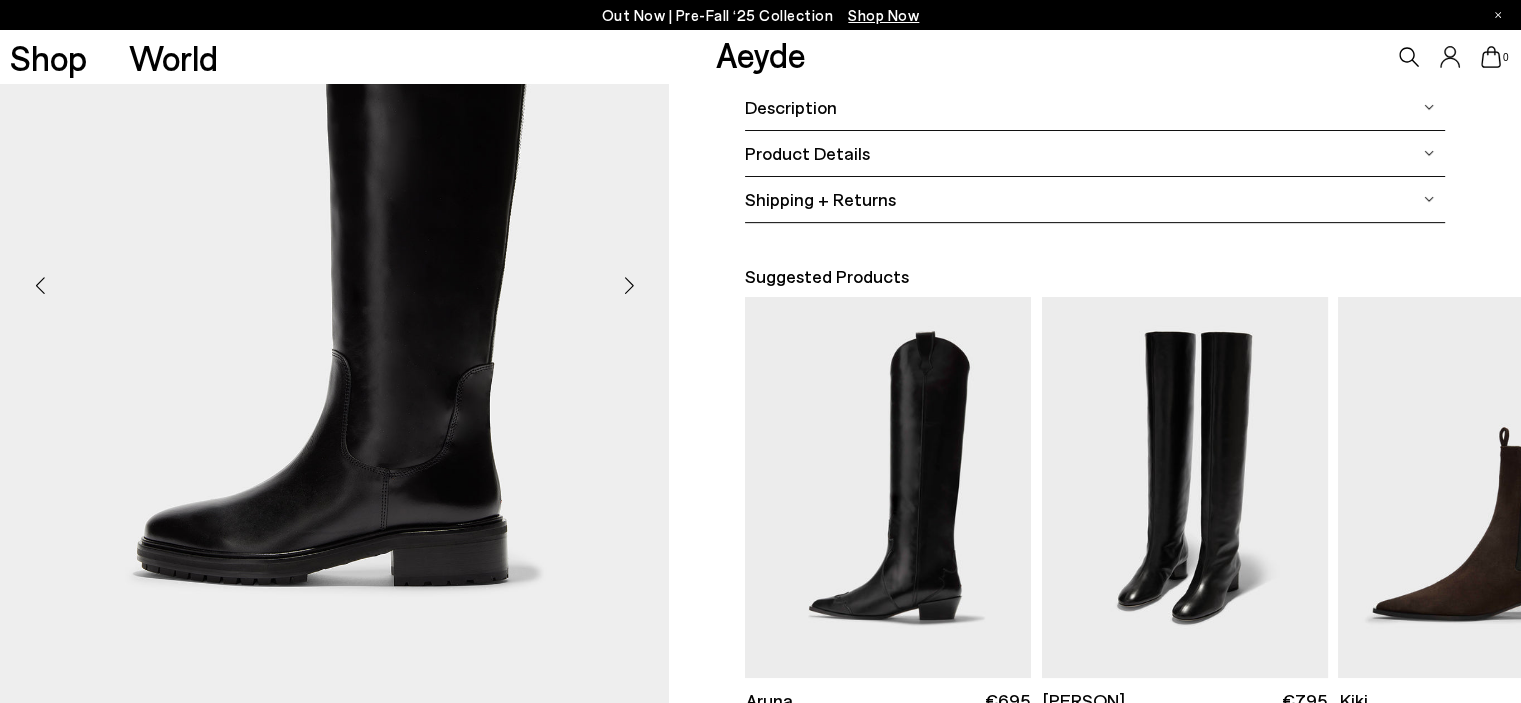 scroll, scrollTop: 500, scrollLeft: 0, axis: vertical 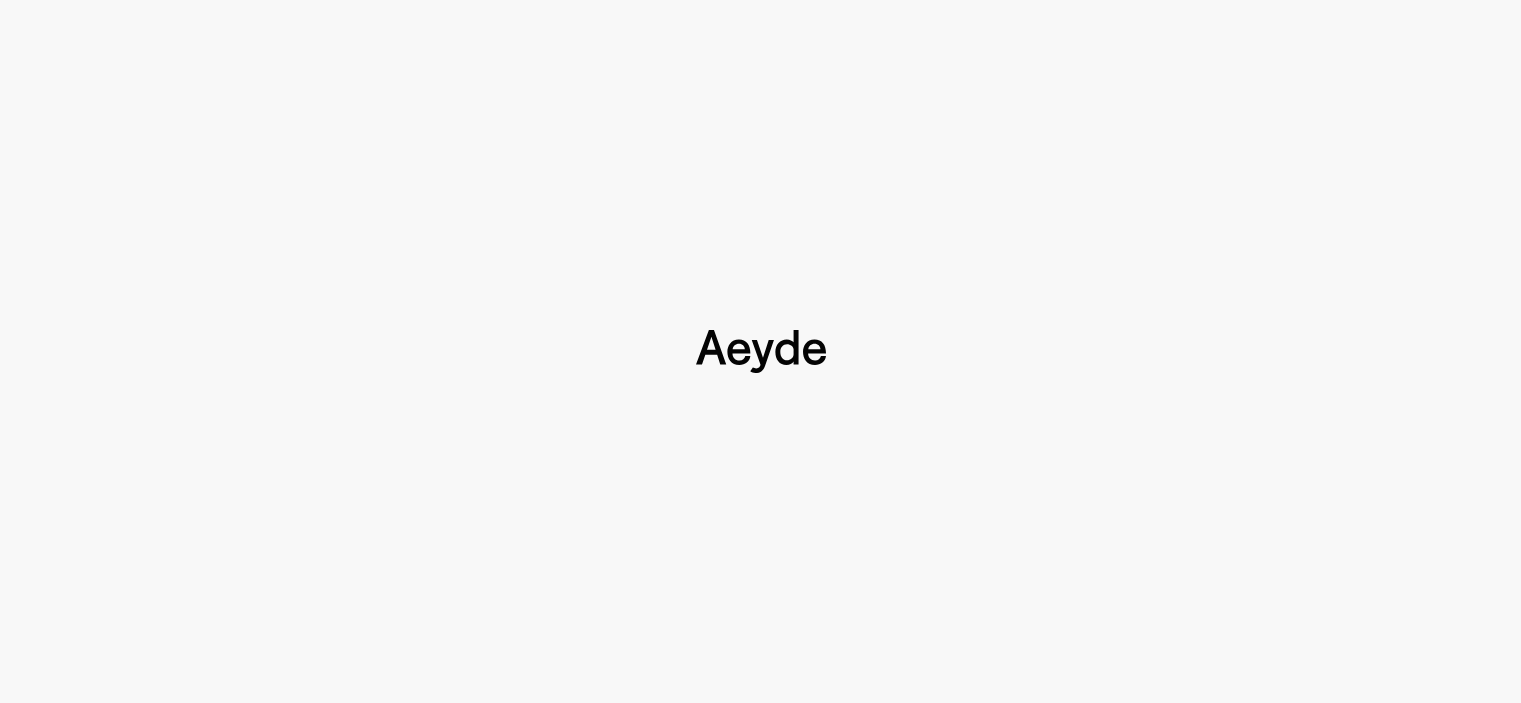 type 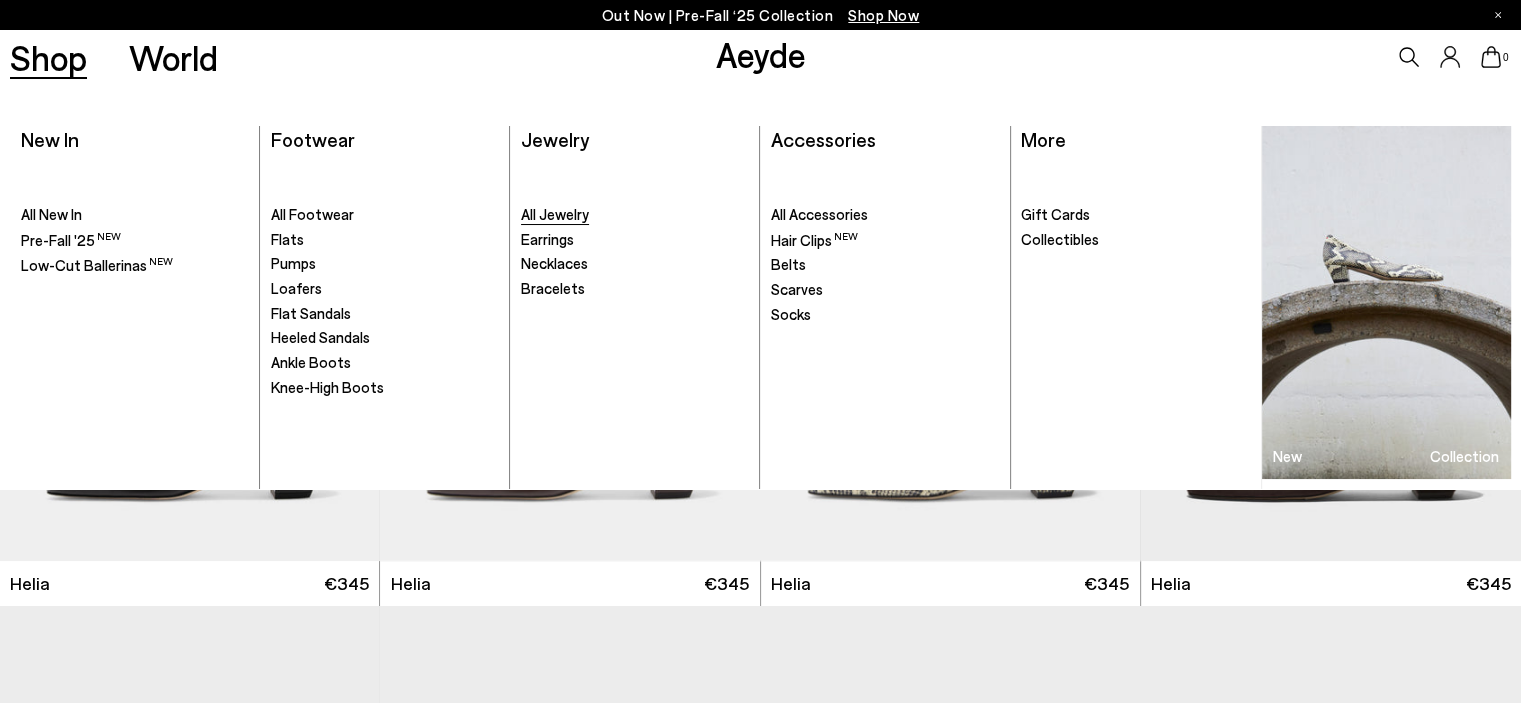 click on "All Jewelry" at bounding box center (555, 214) 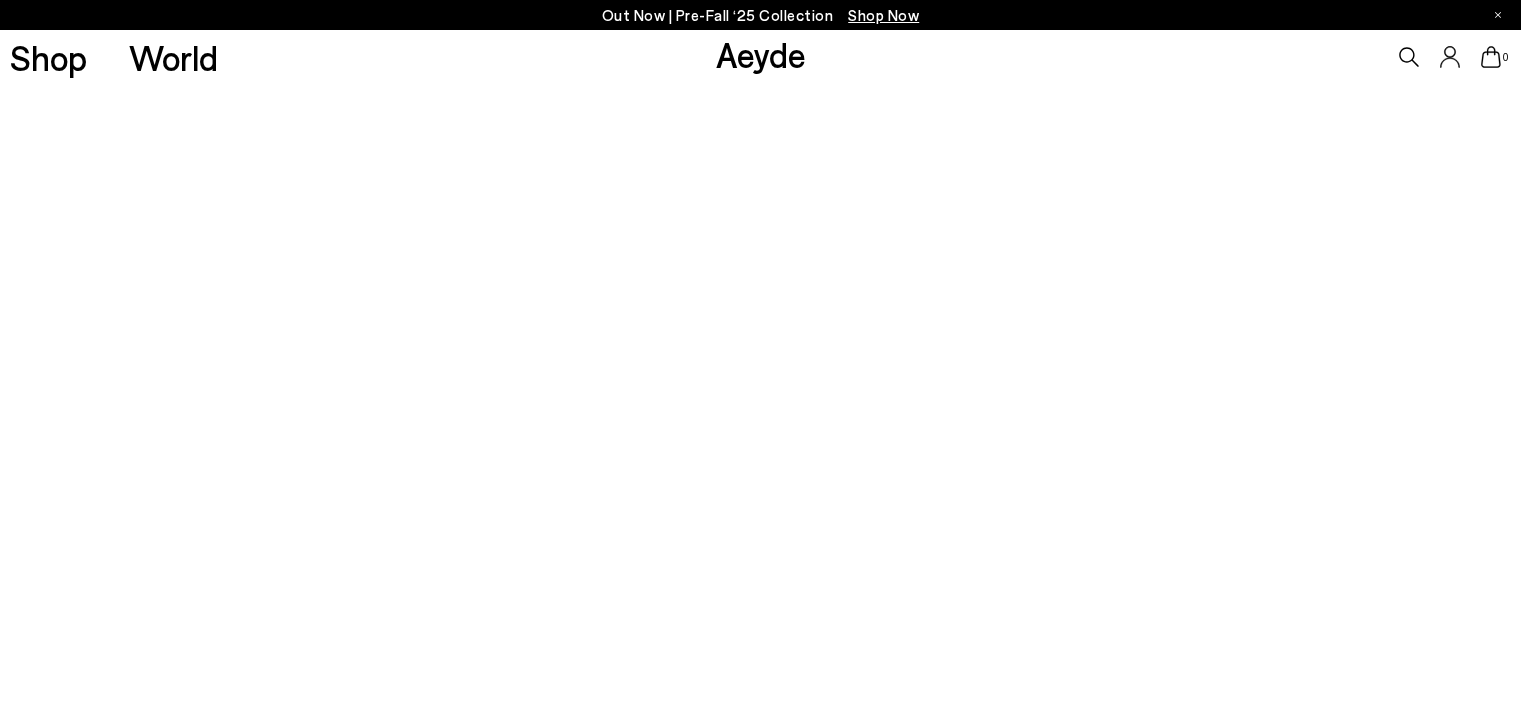 scroll, scrollTop: 0, scrollLeft: 0, axis: both 